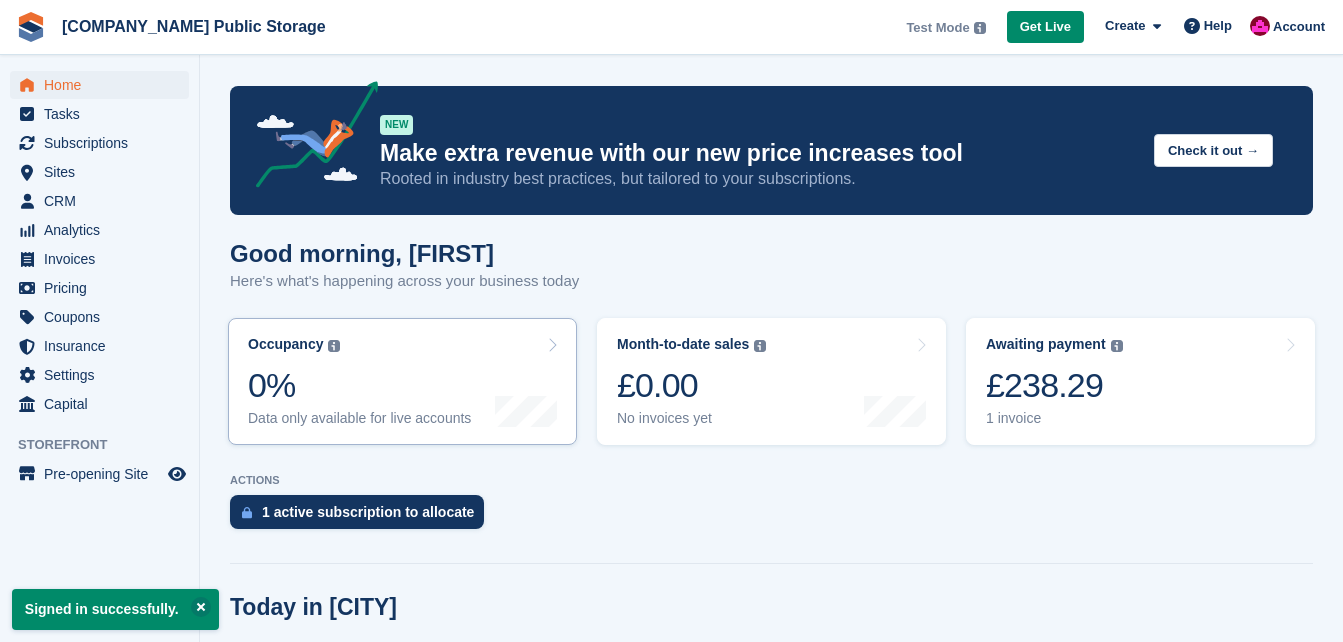 scroll, scrollTop: 0, scrollLeft: 0, axis: both 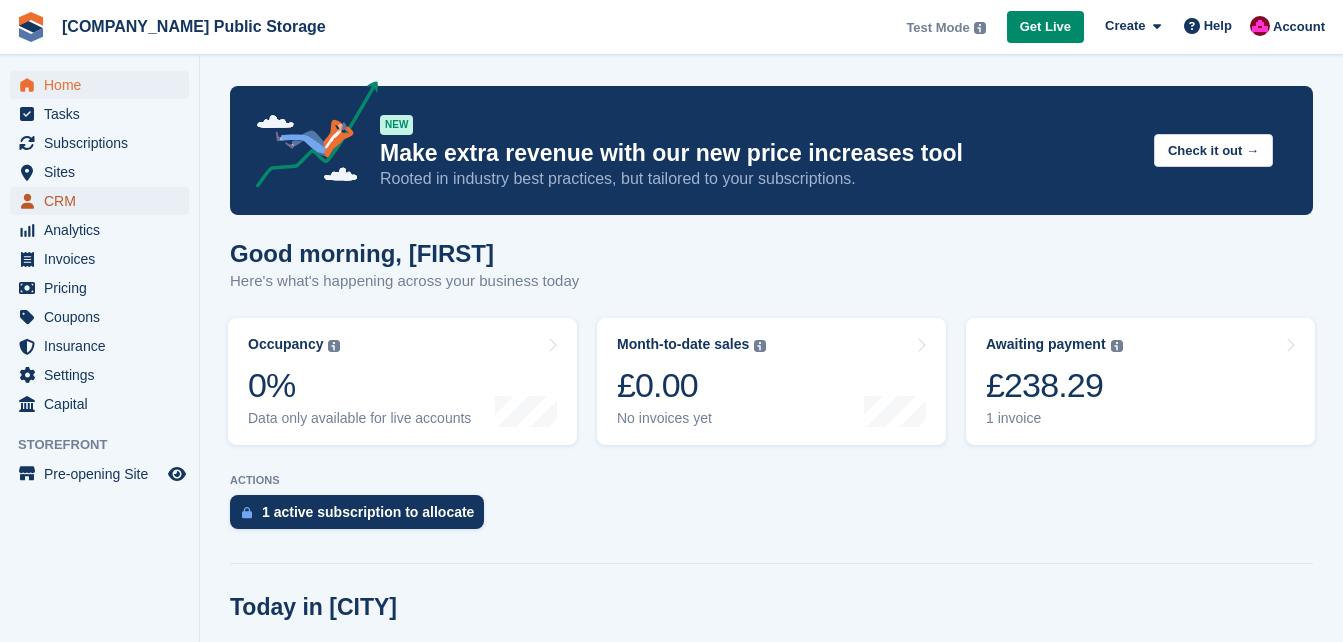 click on "CRM" at bounding box center (104, 201) 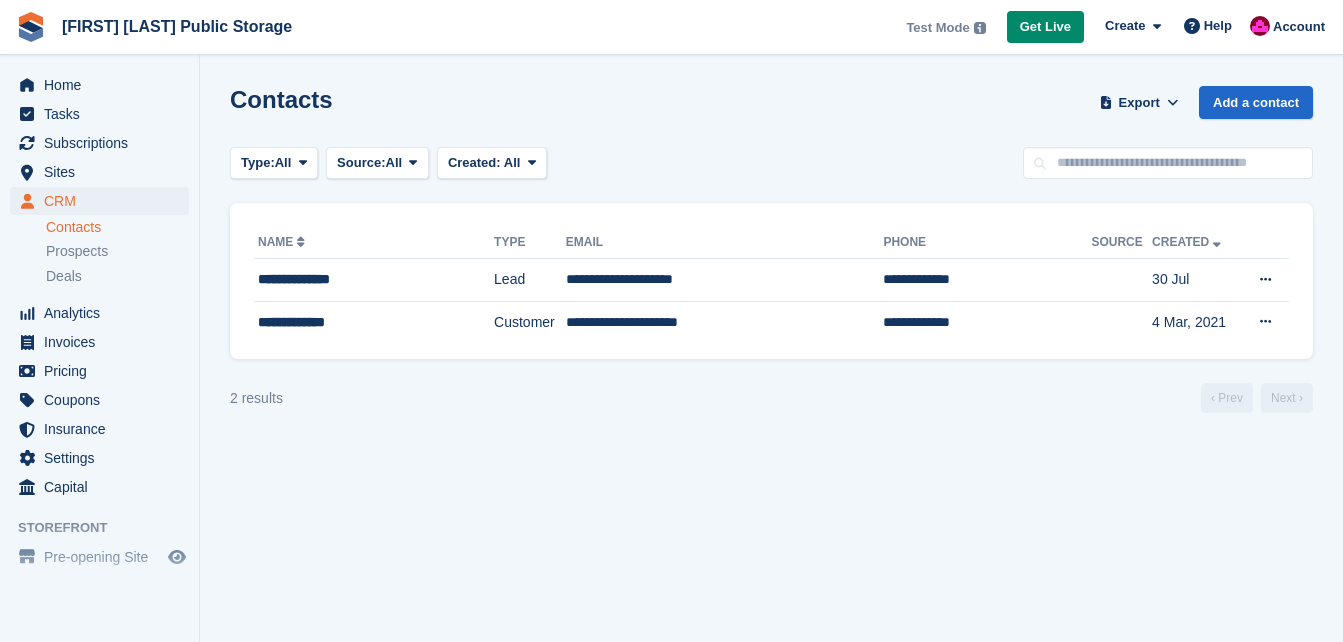 scroll, scrollTop: 0, scrollLeft: 0, axis: both 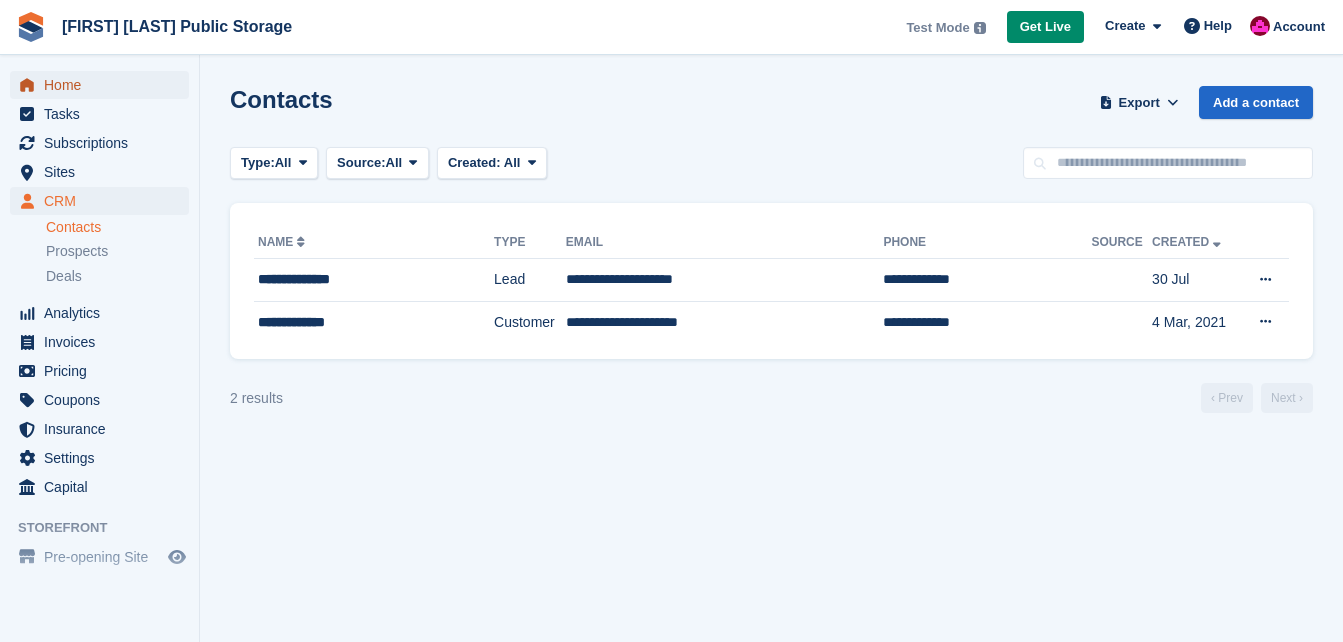 click on "Home" at bounding box center (104, 85) 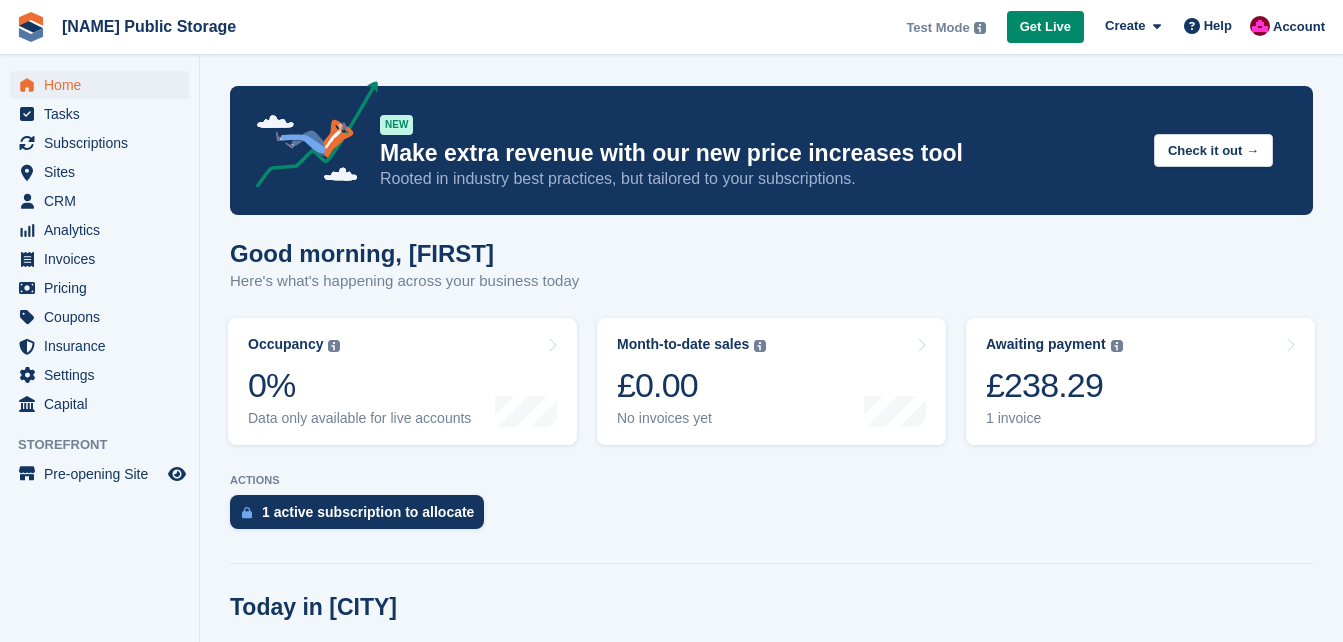 scroll, scrollTop: 0, scrollLeft: 0, axis: both 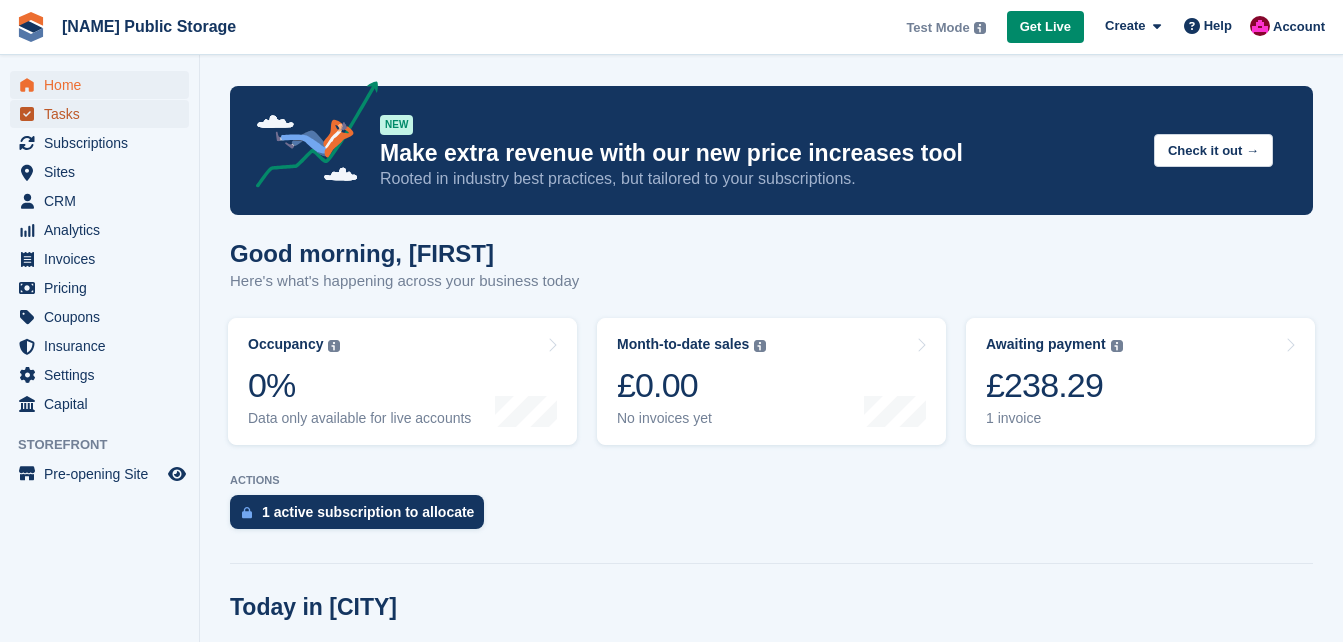 click on "Tasks" at bounding box center (104, 114) 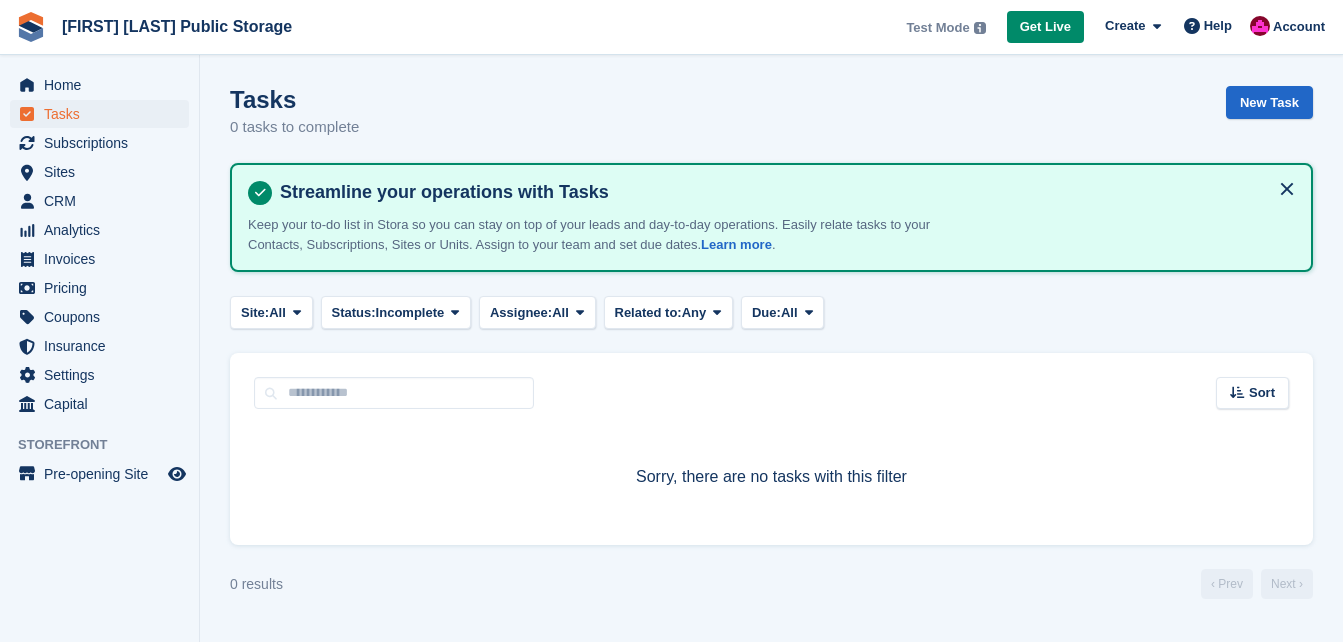 scroll, scrollTop: 0, scrollLeft: 0, axis: both 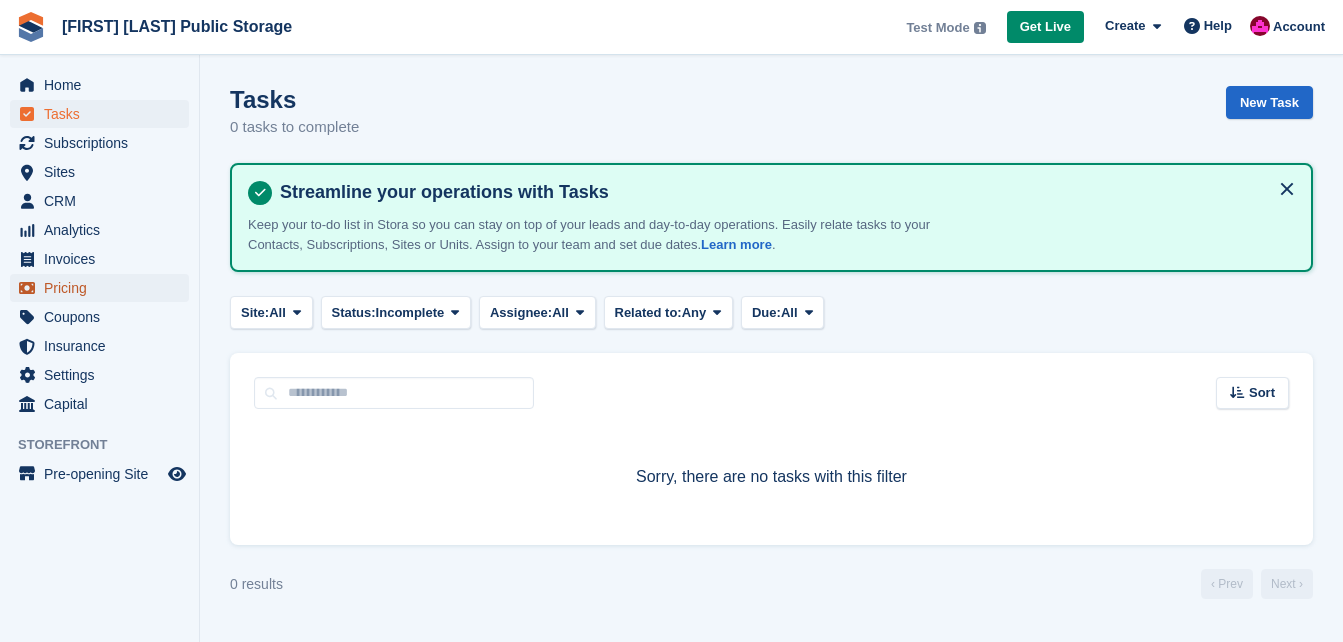 click on "Pricing" at bounding box center (104, 288) 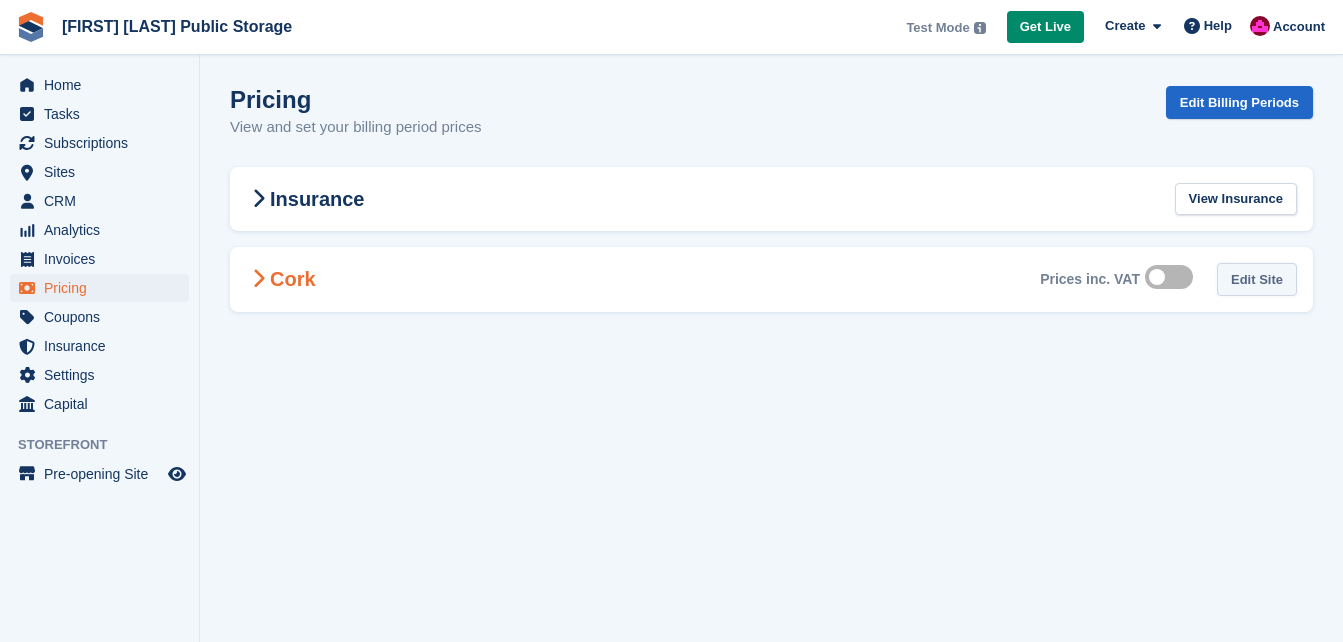 click on "Edit Site" at bounding box center (1257, 279) 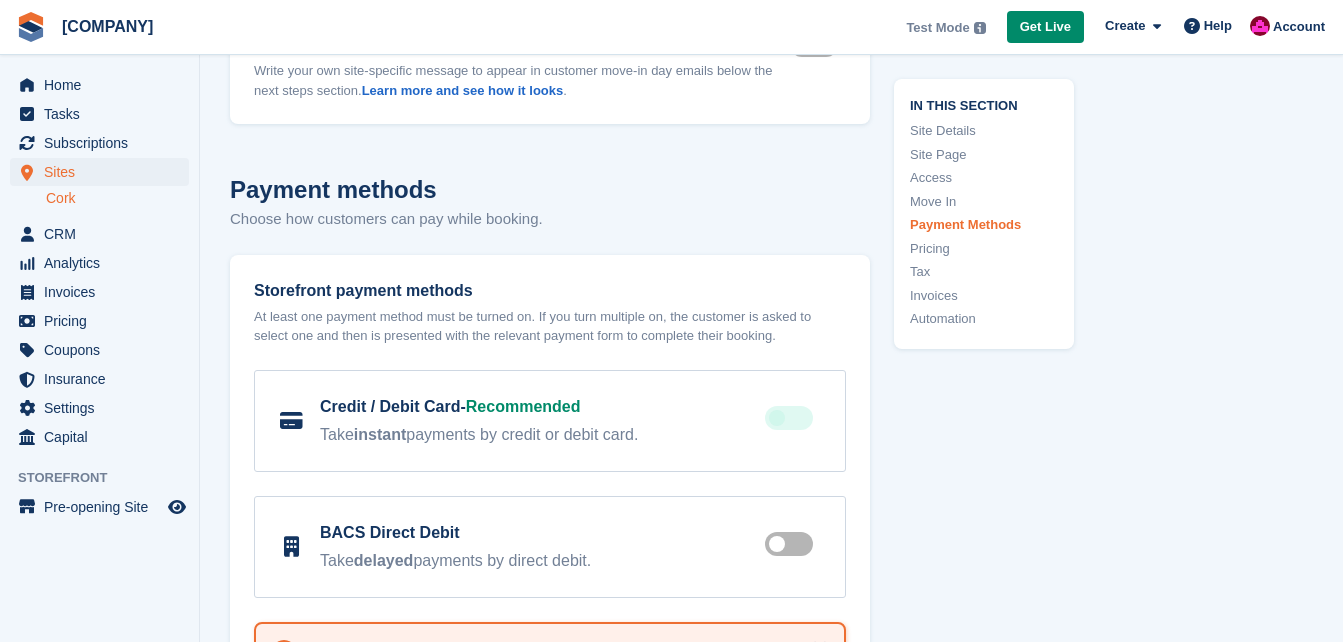 scroll, scrollTop: 7051, scrollLeft: 0, axis: vertical 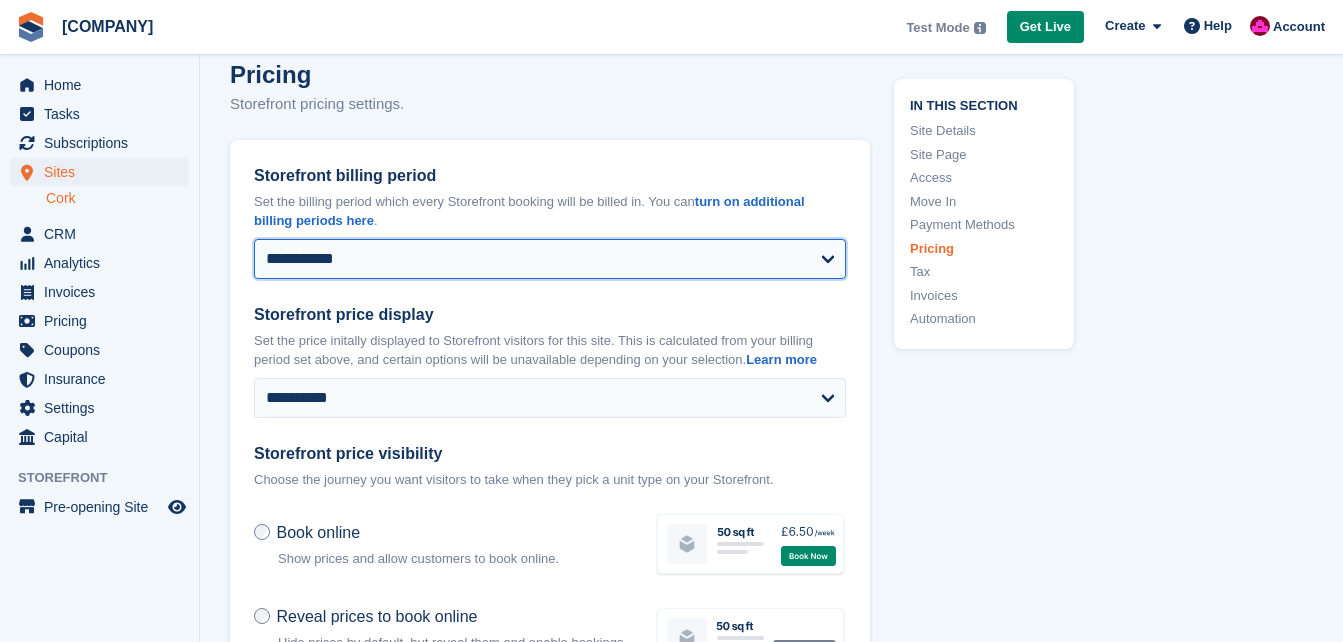 click on "**********" at bounding box center (550, 259) 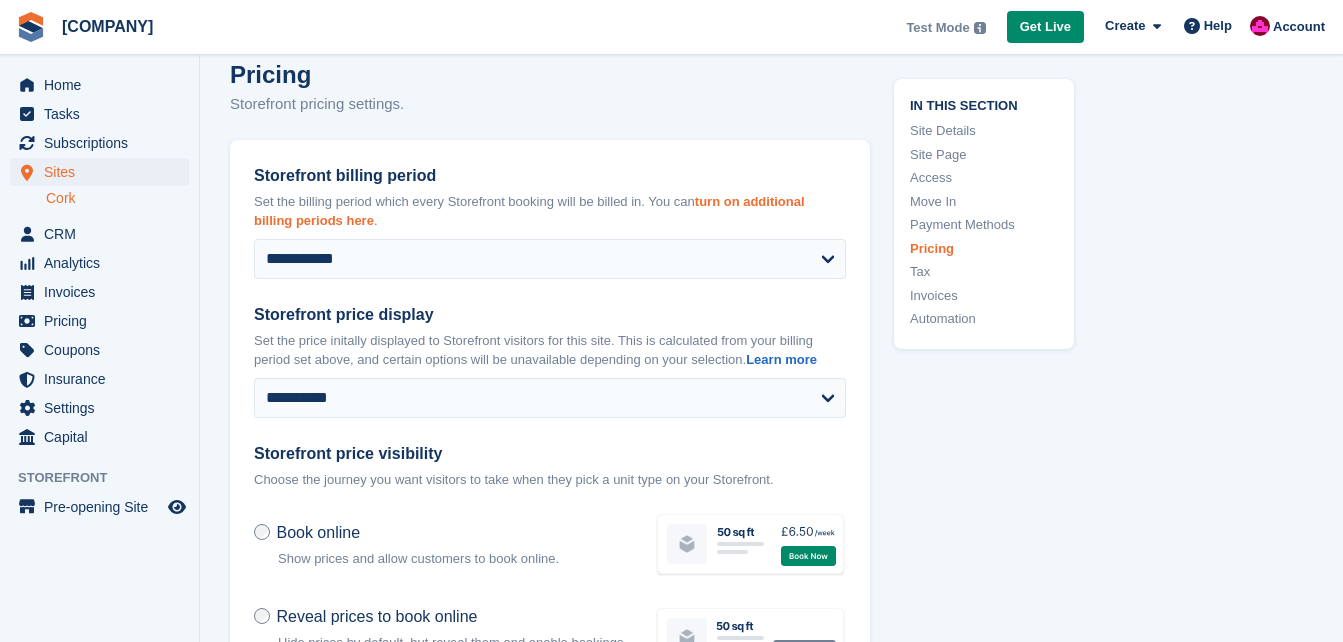 click on "turn on additional billing periods here" at bounding box center [529, 211] 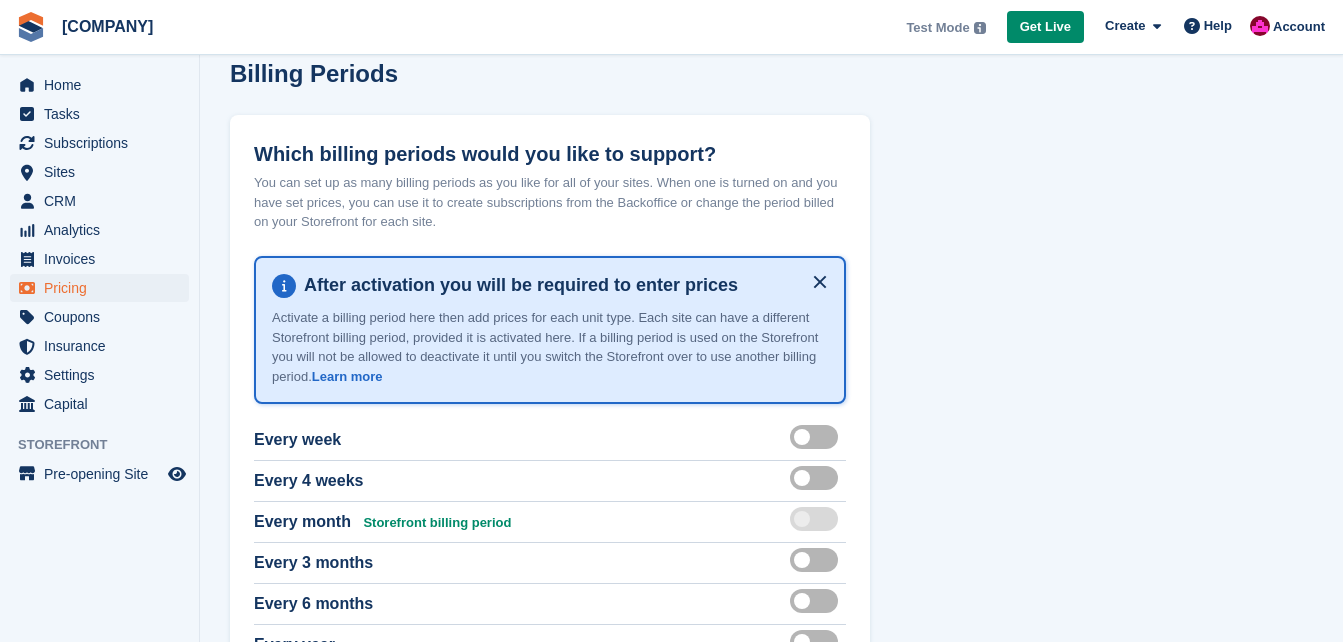 scroll, scrollTop: 0, scrollLeft: 0, axis: both 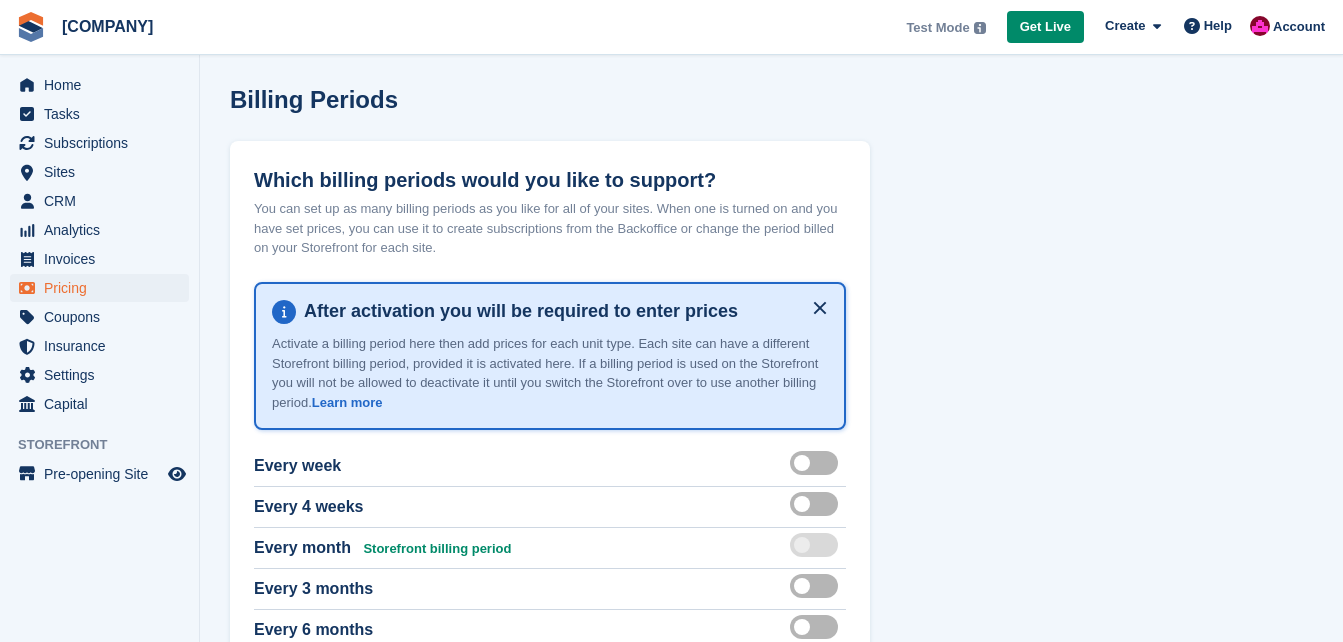 click at bounding box center [818, 504] 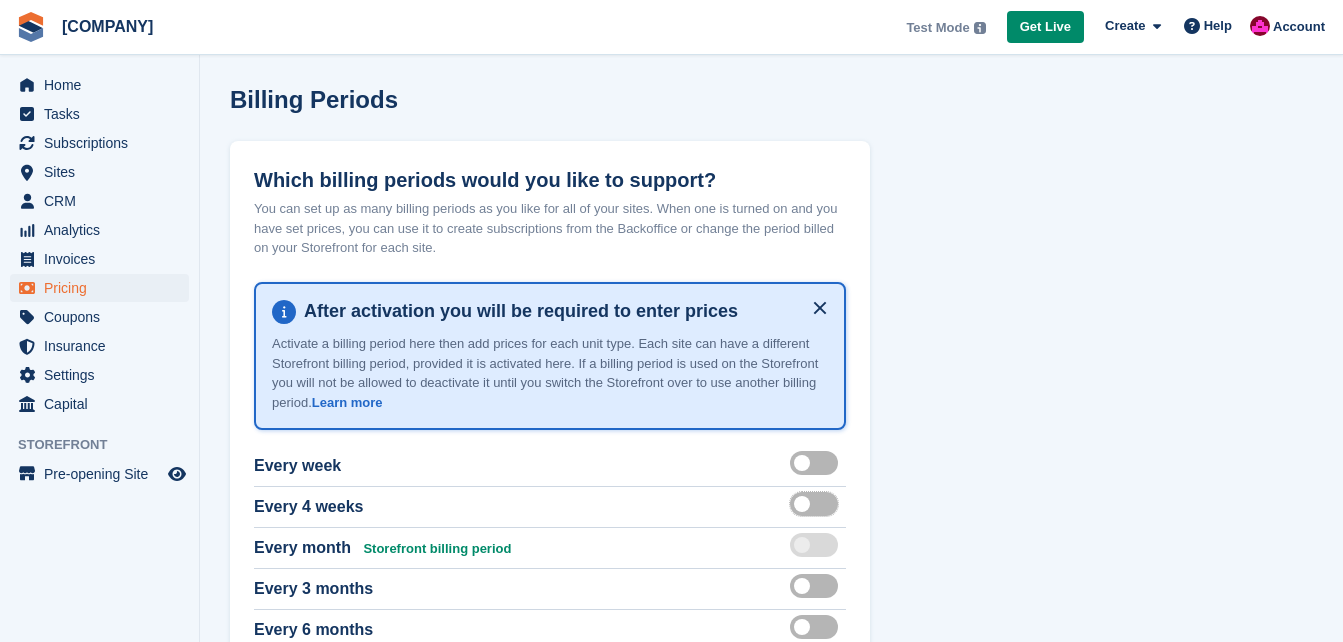 scroll, scrollTop: 441, scrollLeft: 0, axis: vertical 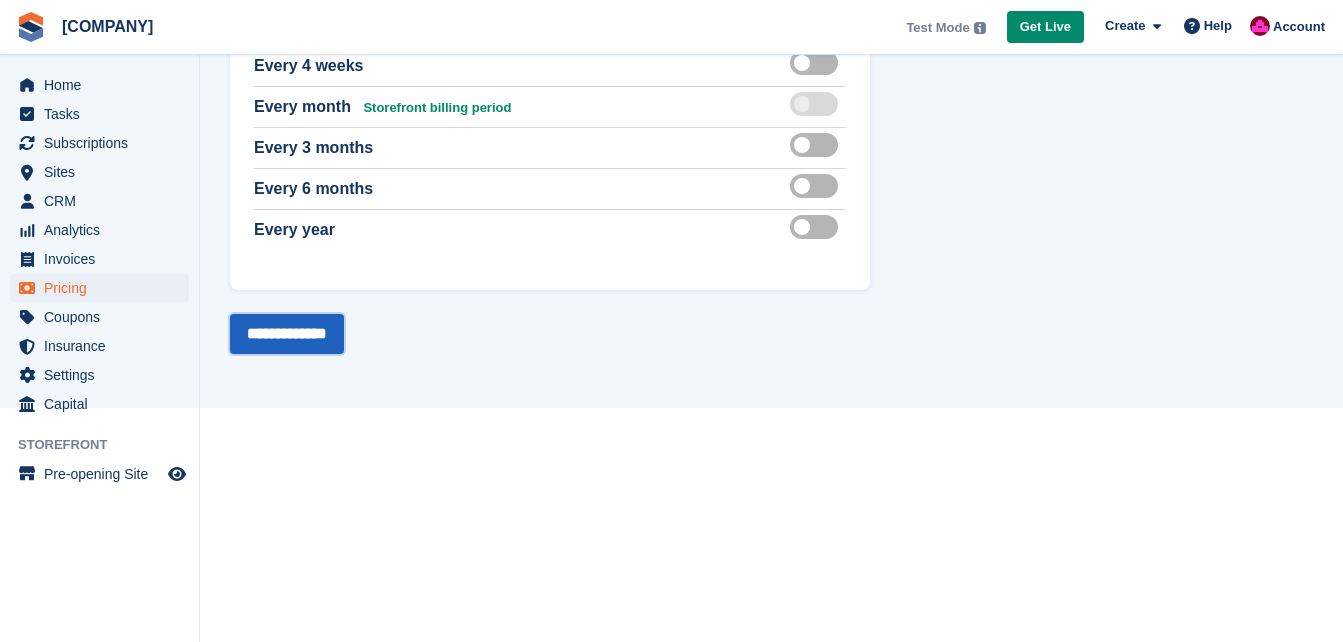 click on "**********" at bounding box center [287, 334] 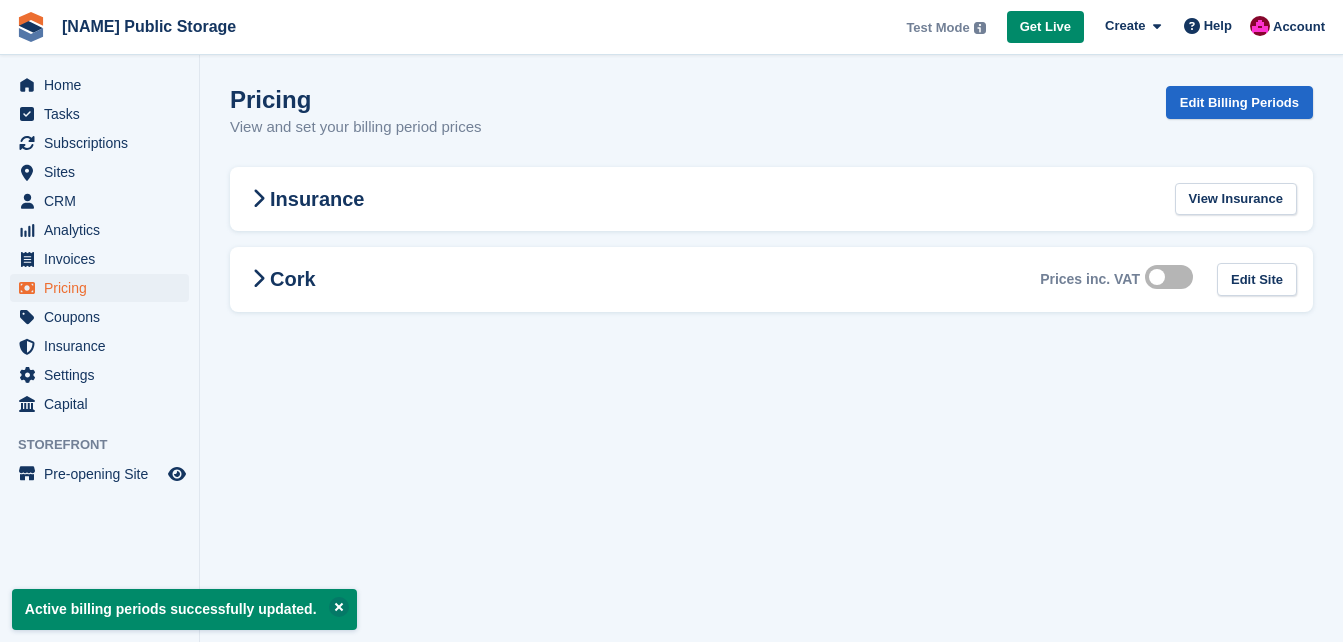 scroll, scrollTop: 0, scrollLeft: 0, axis: both 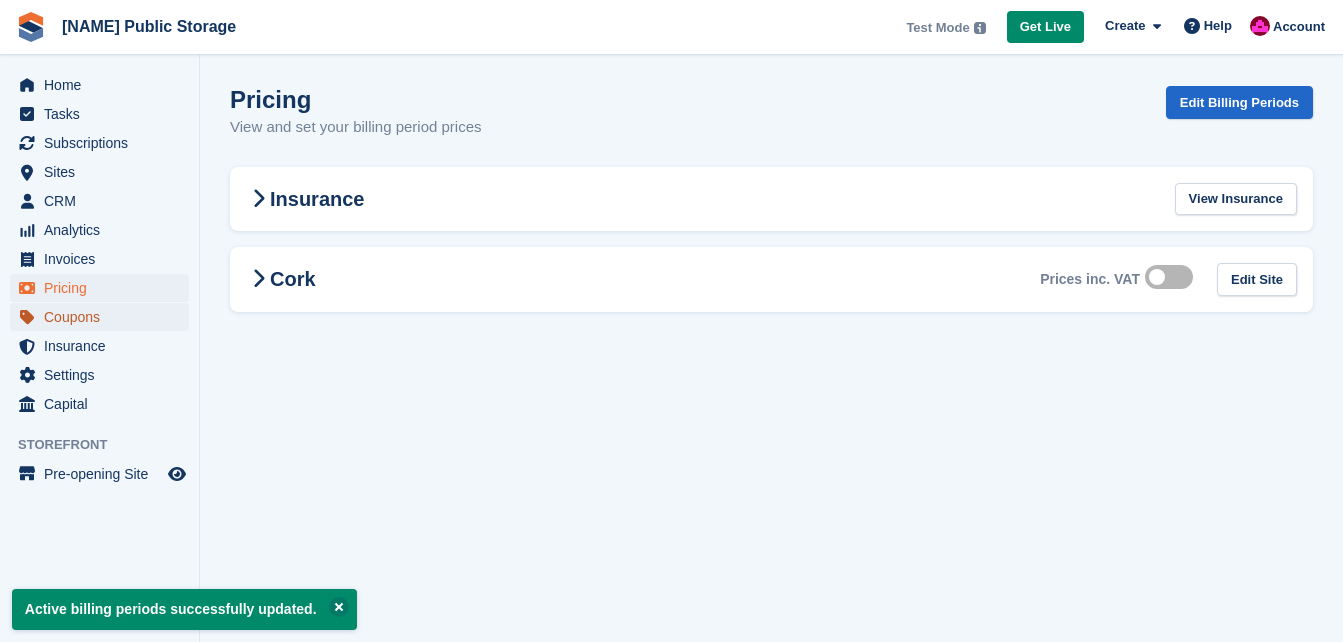 click on "Coupons" at bounding box center (104, 317) 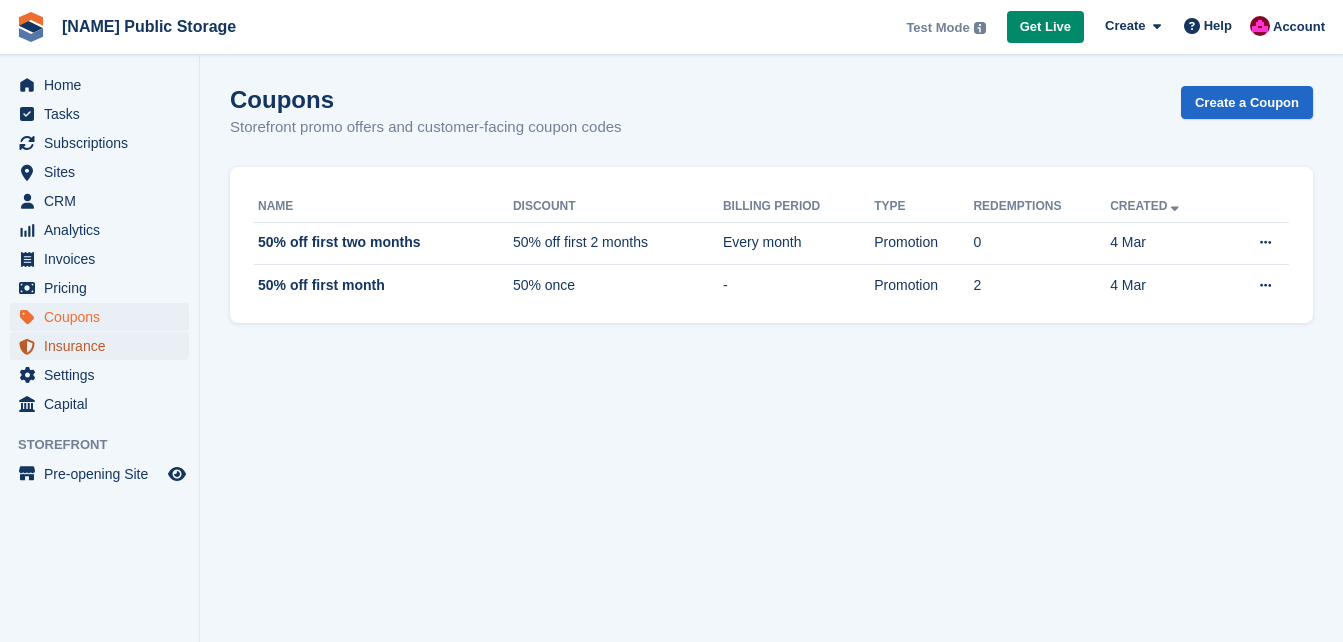 click on "Insurance" at bounding box center [104, 346] 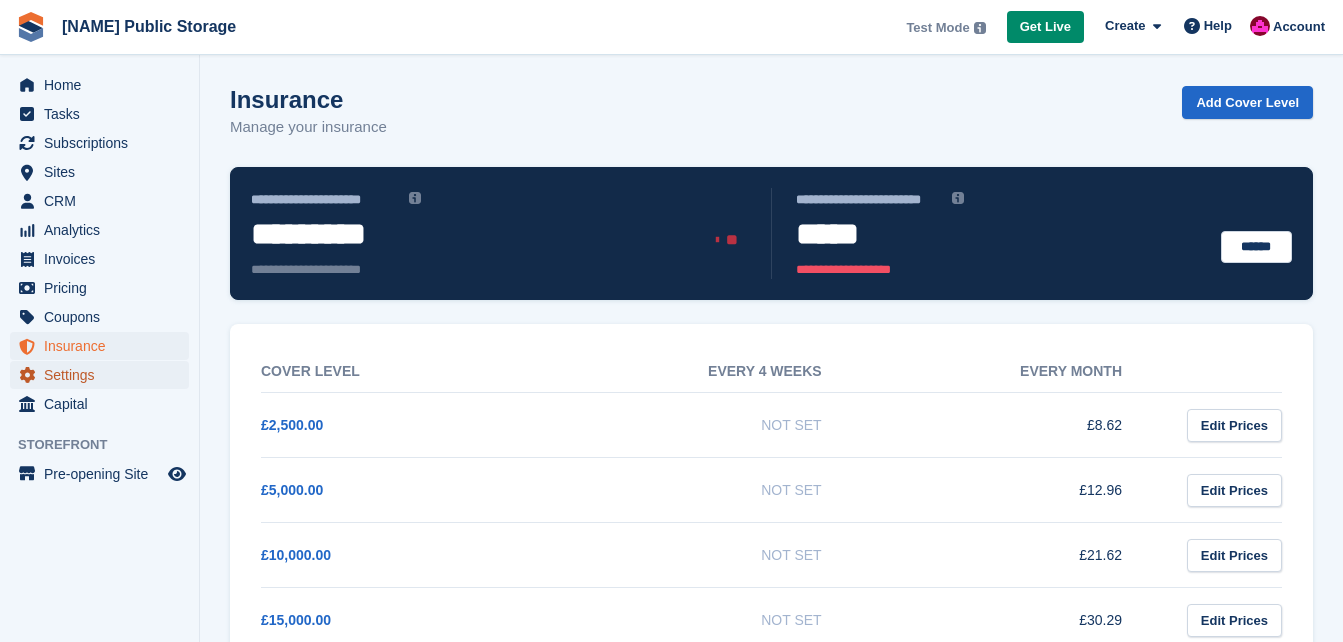 click on "Settings" at bounding box center [104, 375] 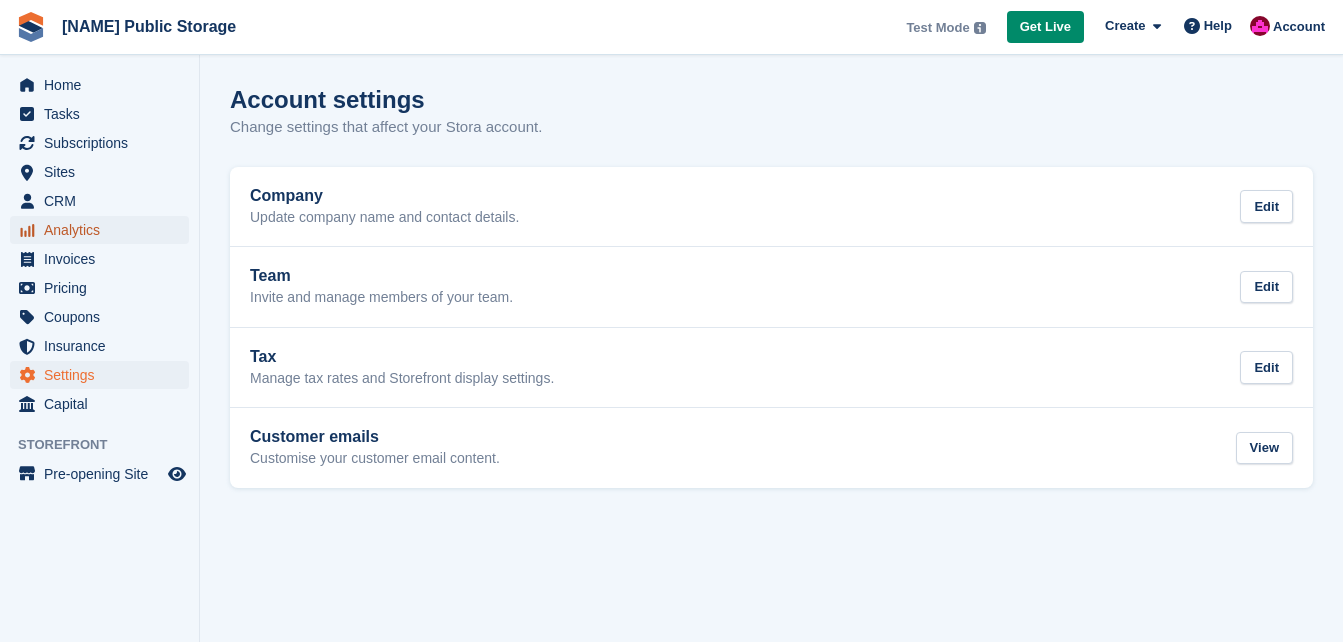 click on "Analytics" at bounding box center (104, 230) 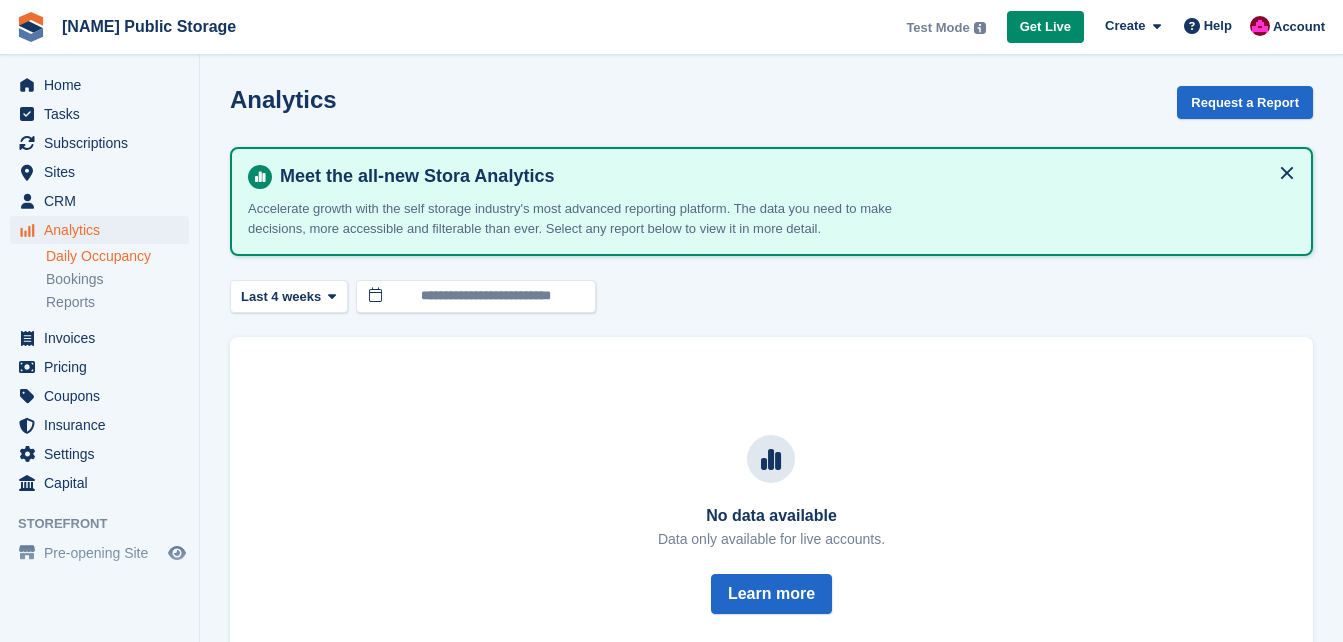 click on "Daily Occupancy" at bounding box center [117, 256] 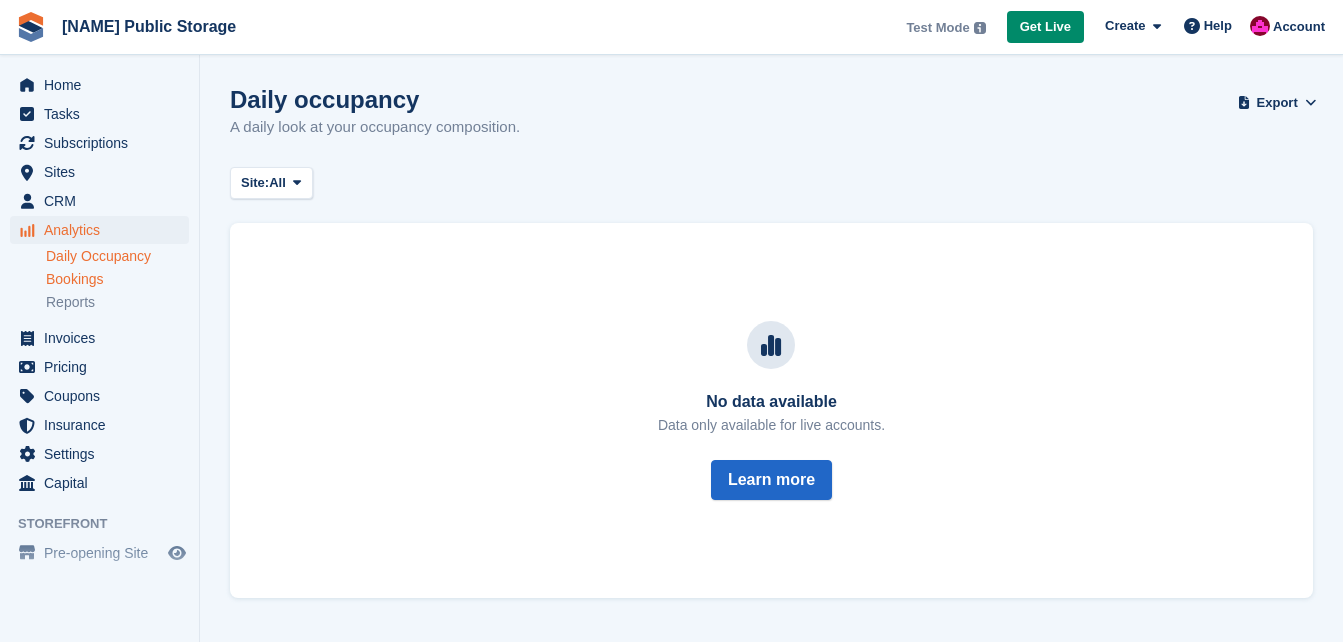 click on "Bookings" at bounding box center (117, 279) 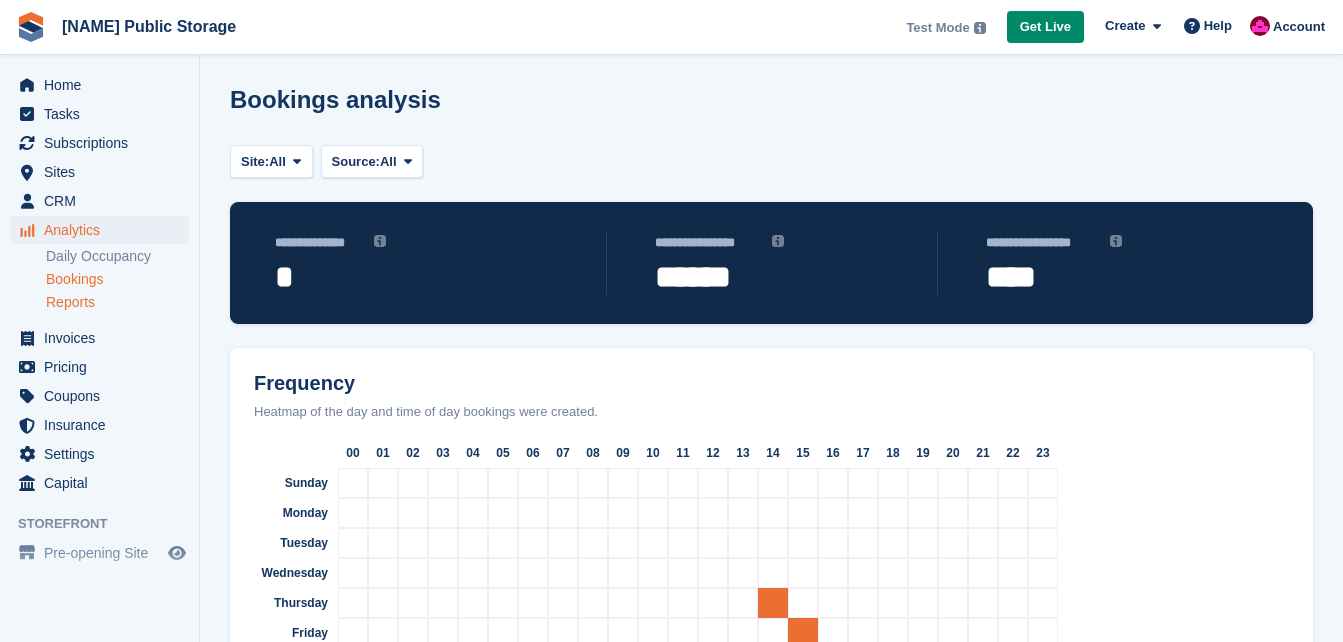 click on "Reports" at bounding box center [117, 302] 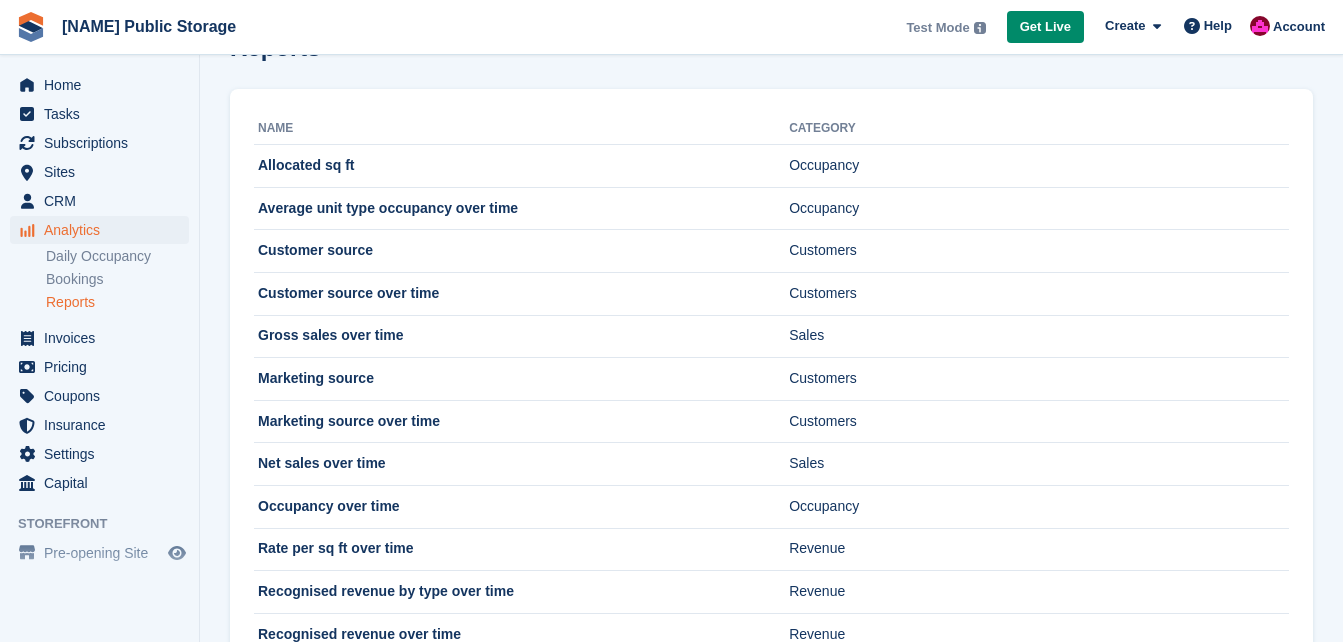 scroll, scrollTop: 0, scrollLeft: 0, axis: both 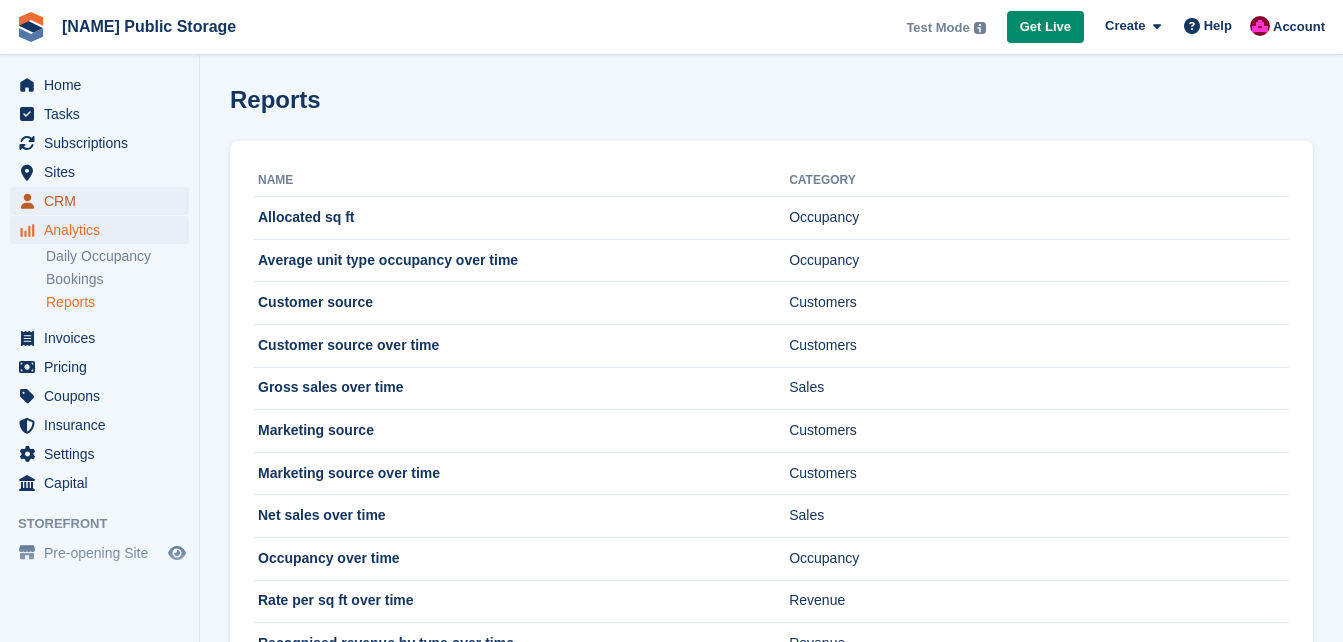 click on "CRM" at bounding box center [104, 201] 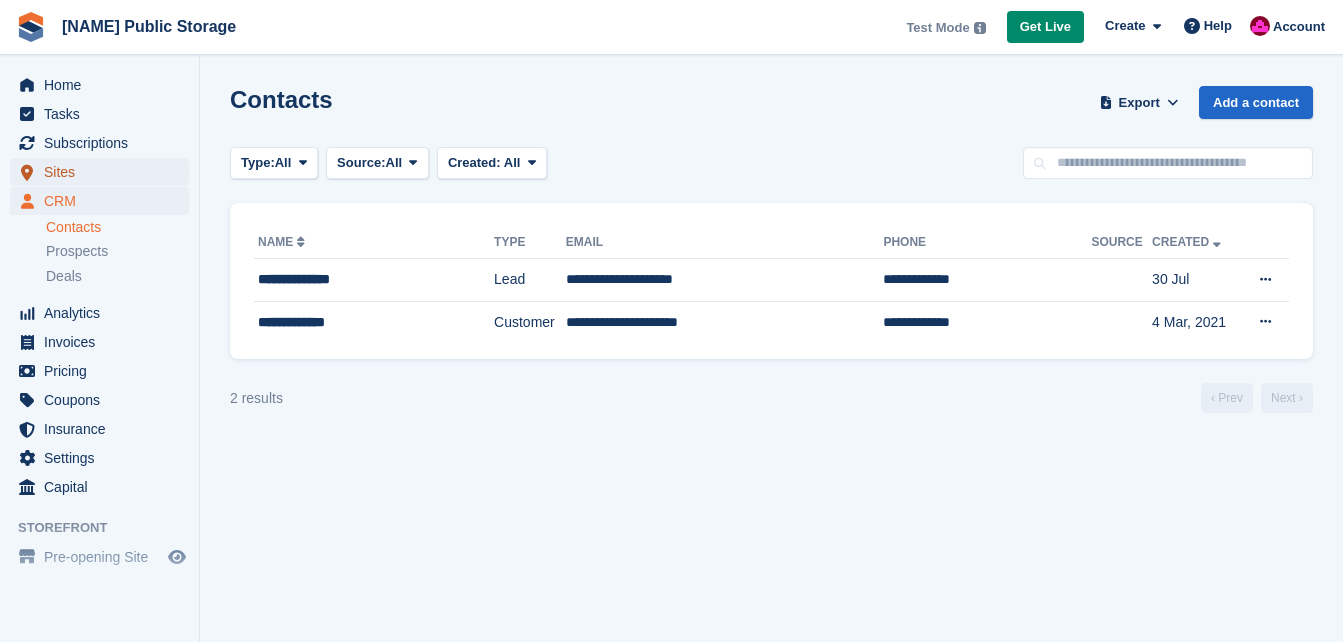 click on "Sites" at bounding box center (104, 172) 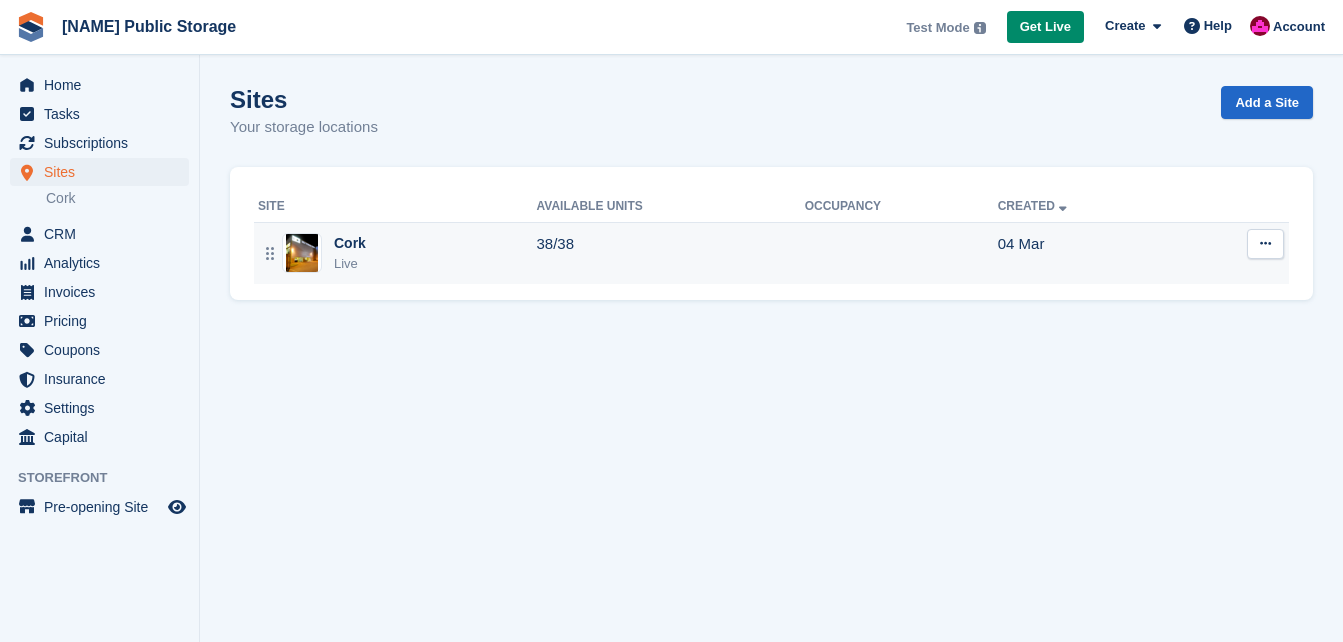 click at bounding box center (302, 253) 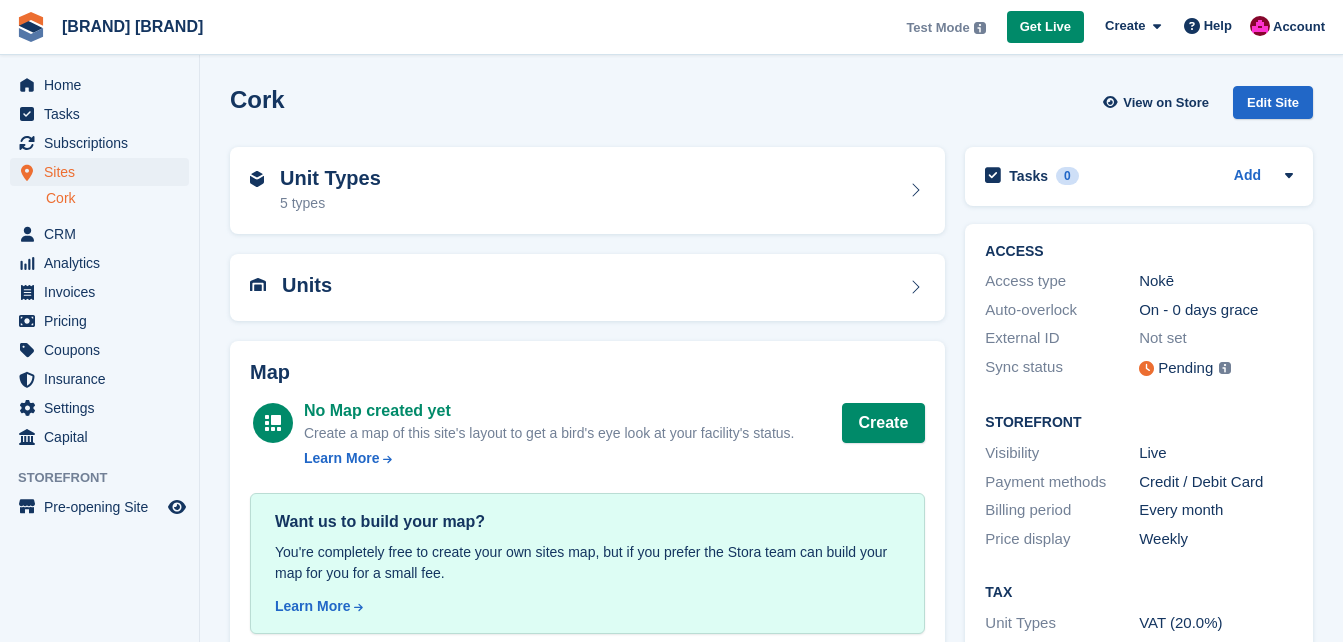 scroll, scrollTop: 0, scrollLeft: 0, axis: both 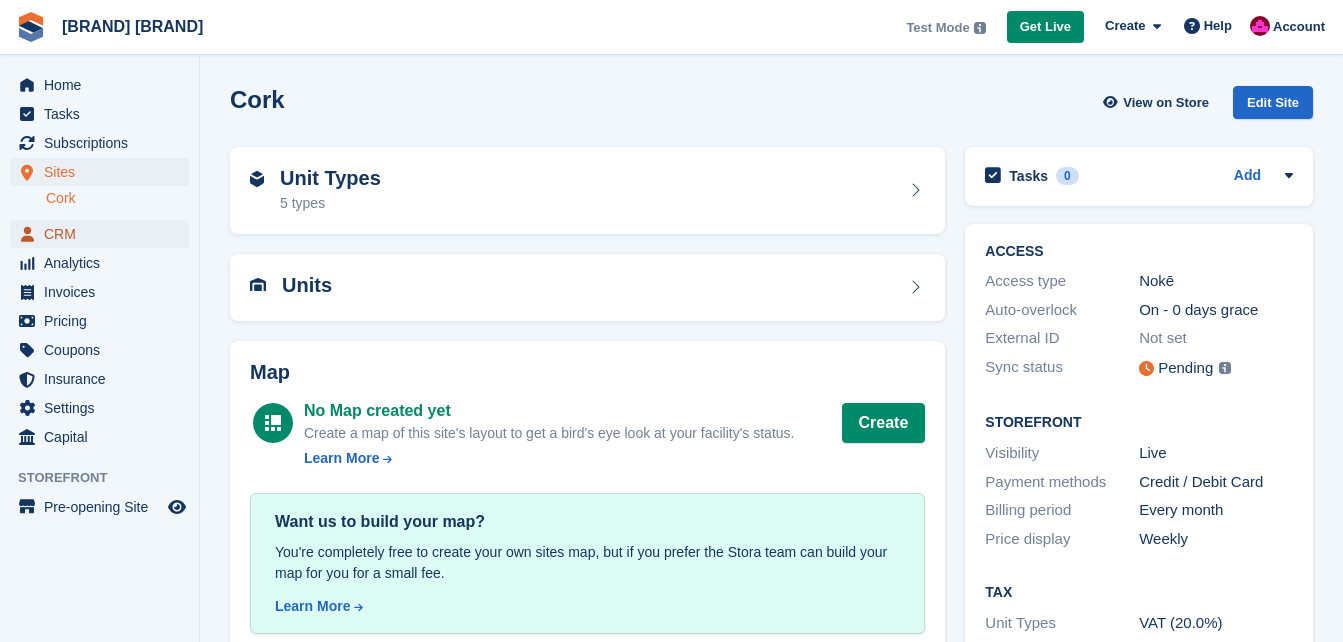 click on "CRM" at bounding box center (104, 234) 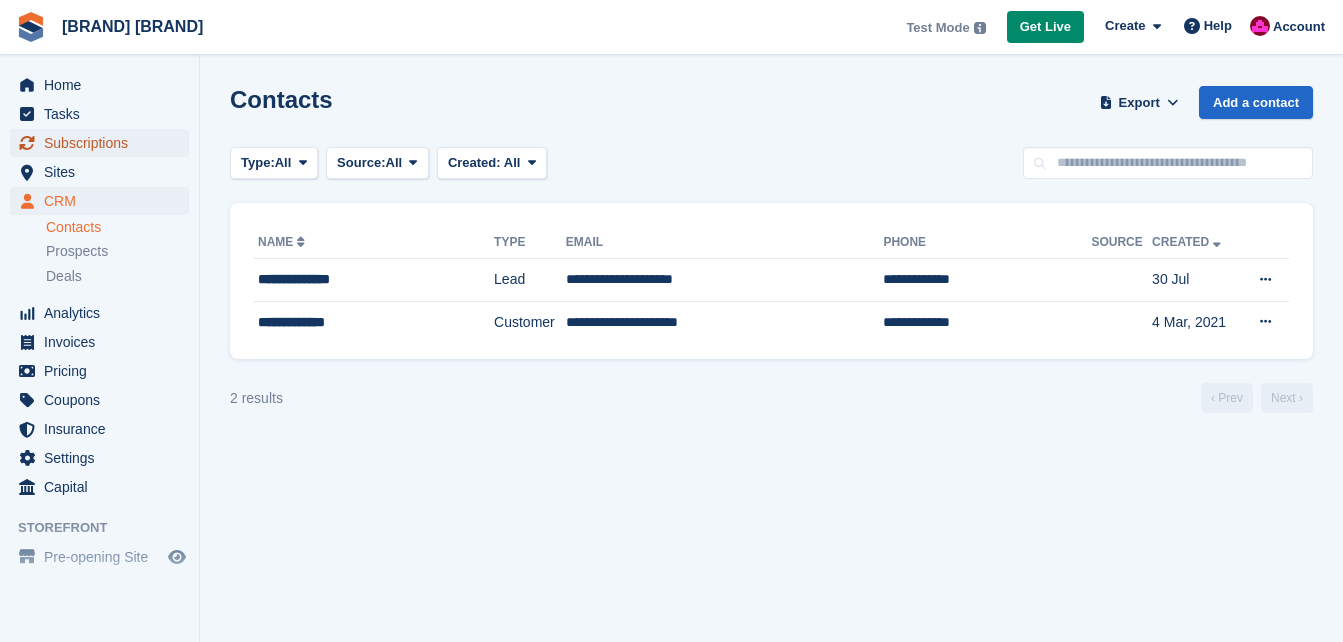 click on "Subscriptions" at bounding box center (104, 143) 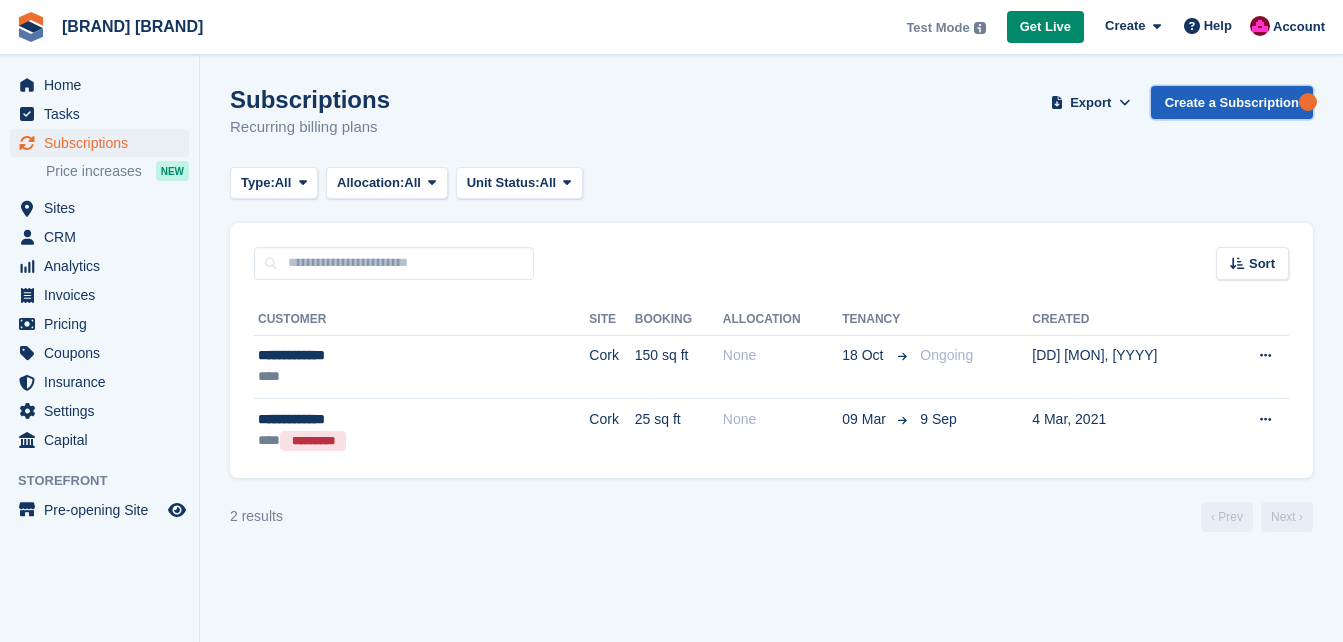 click on "Create a Subscription" at bounding box center (1232, 102) 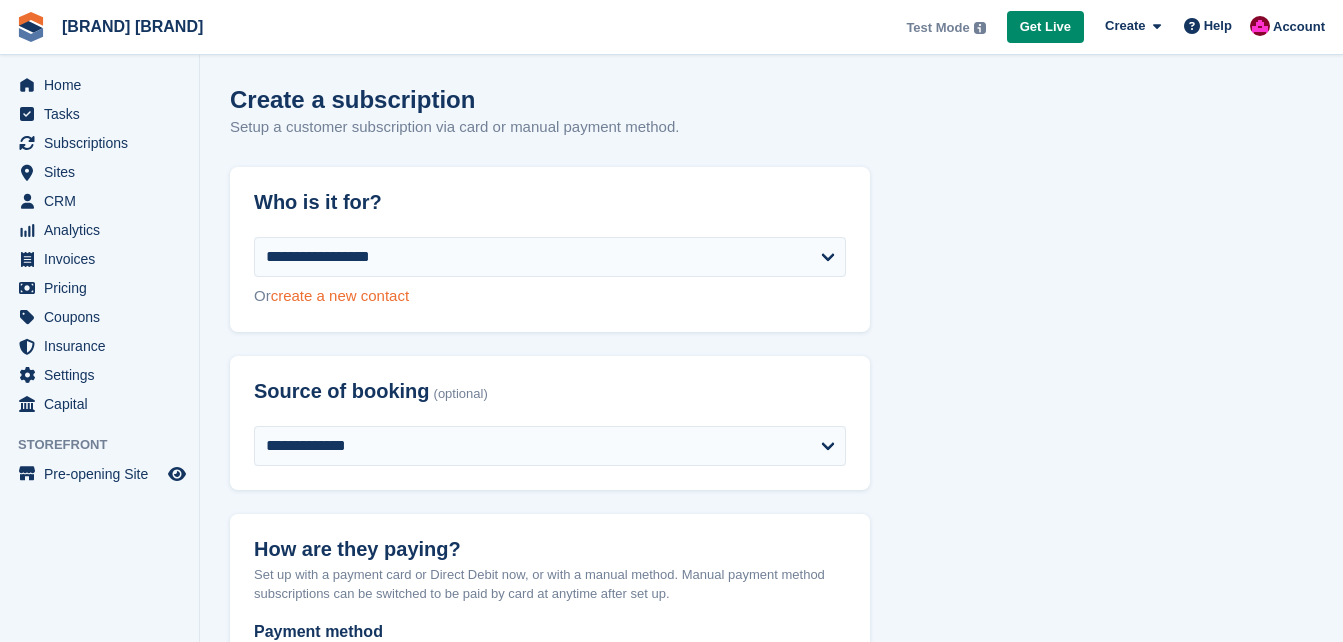 click on "create a new contact" at bounding box center (340, 295) 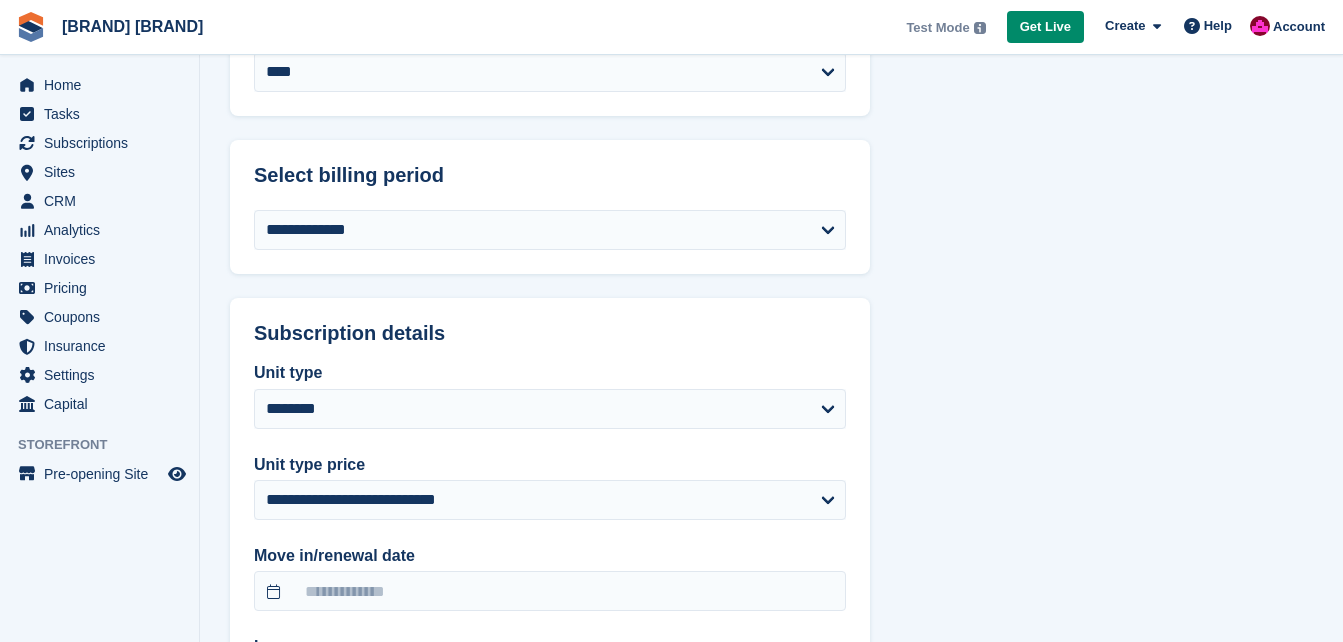 scroll, scrollTop: 0, scrollLeft: 0, axis: both 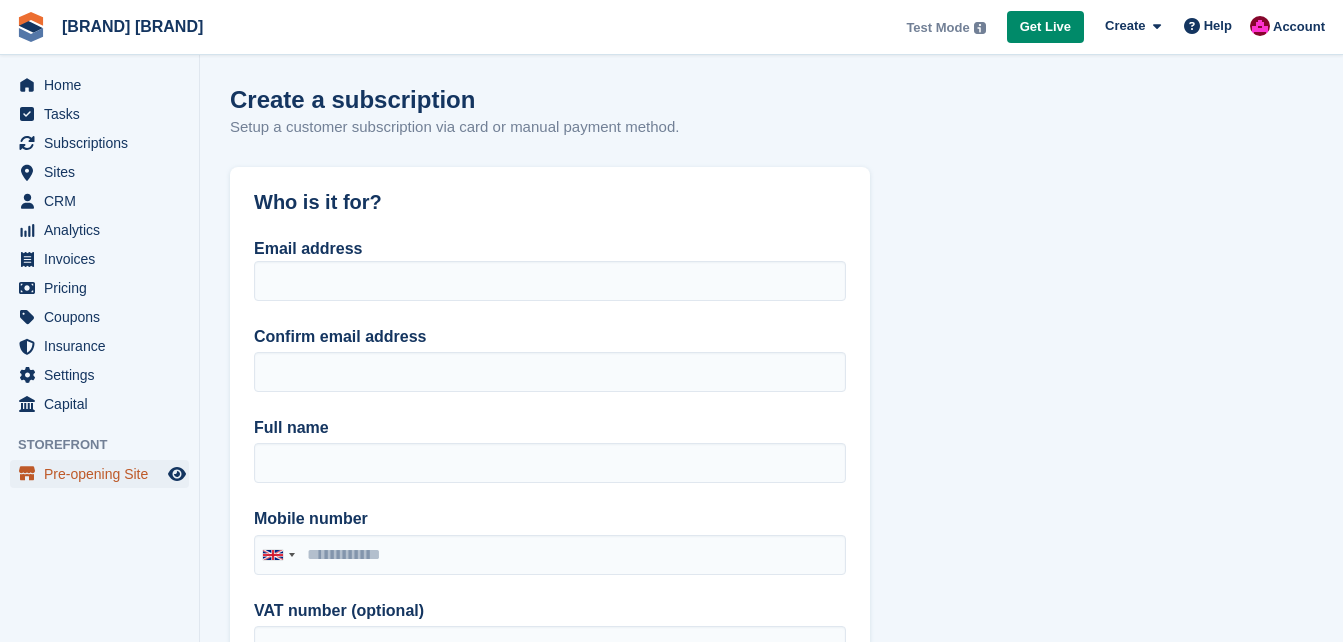 click on "Pre-opening Site" at bounding box center (104, 474) 